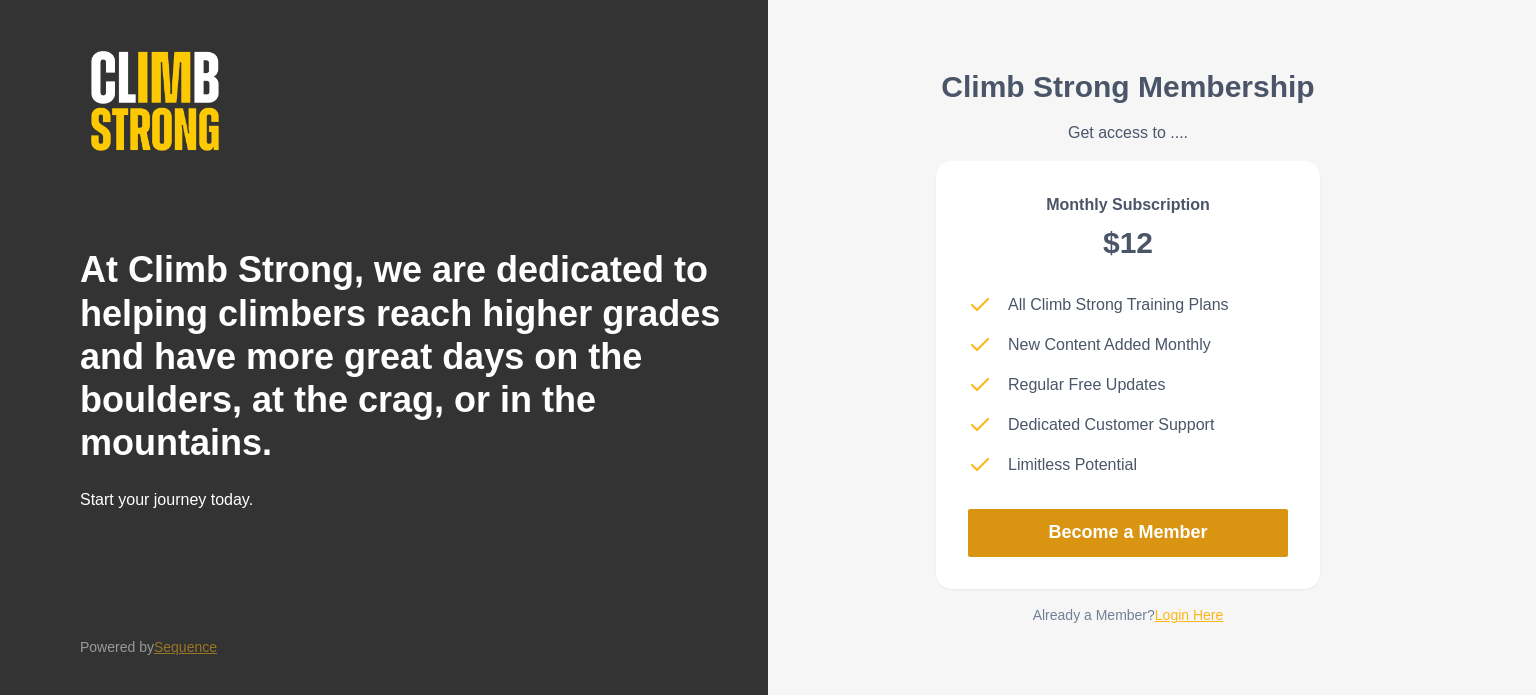 scroll, scrollTop: 0, scrollLeft: 0, axis: both 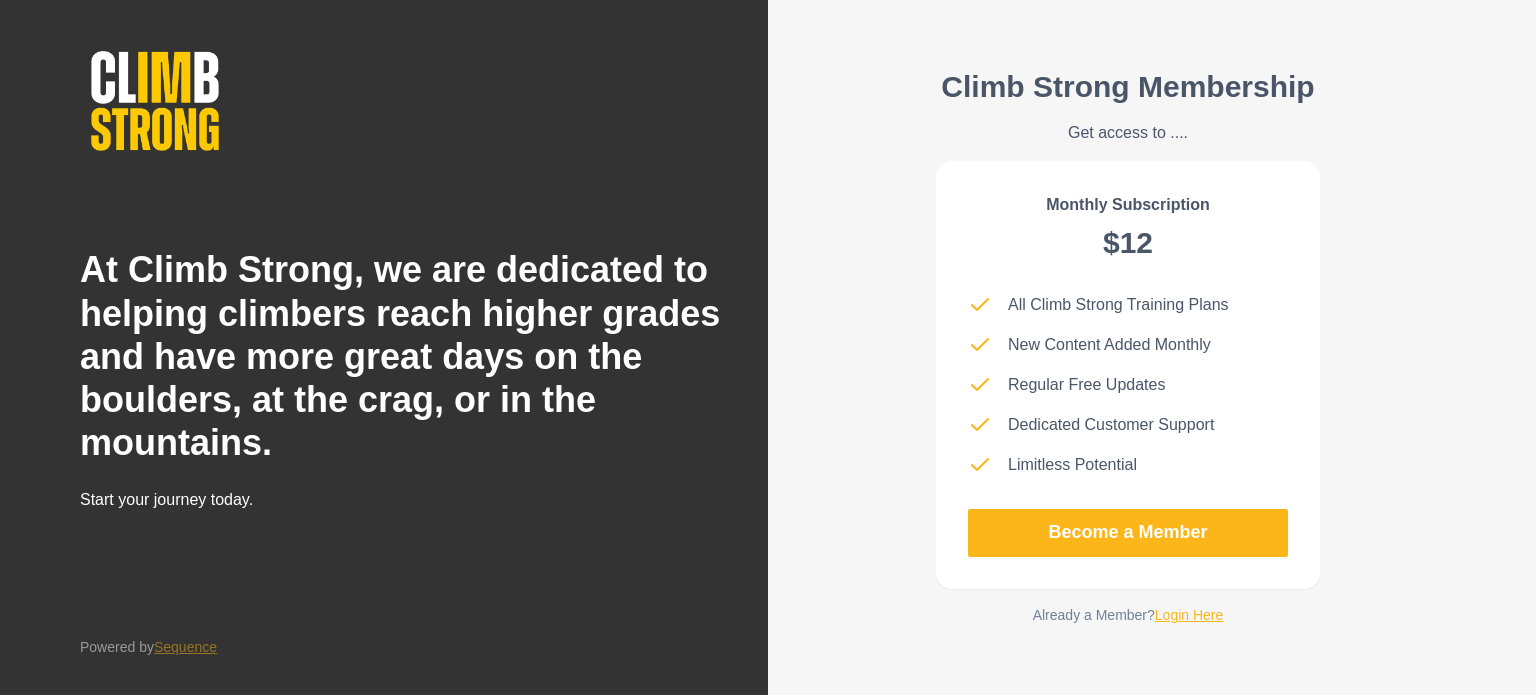 click on "Login Here" at bounding box center (1189, 615) 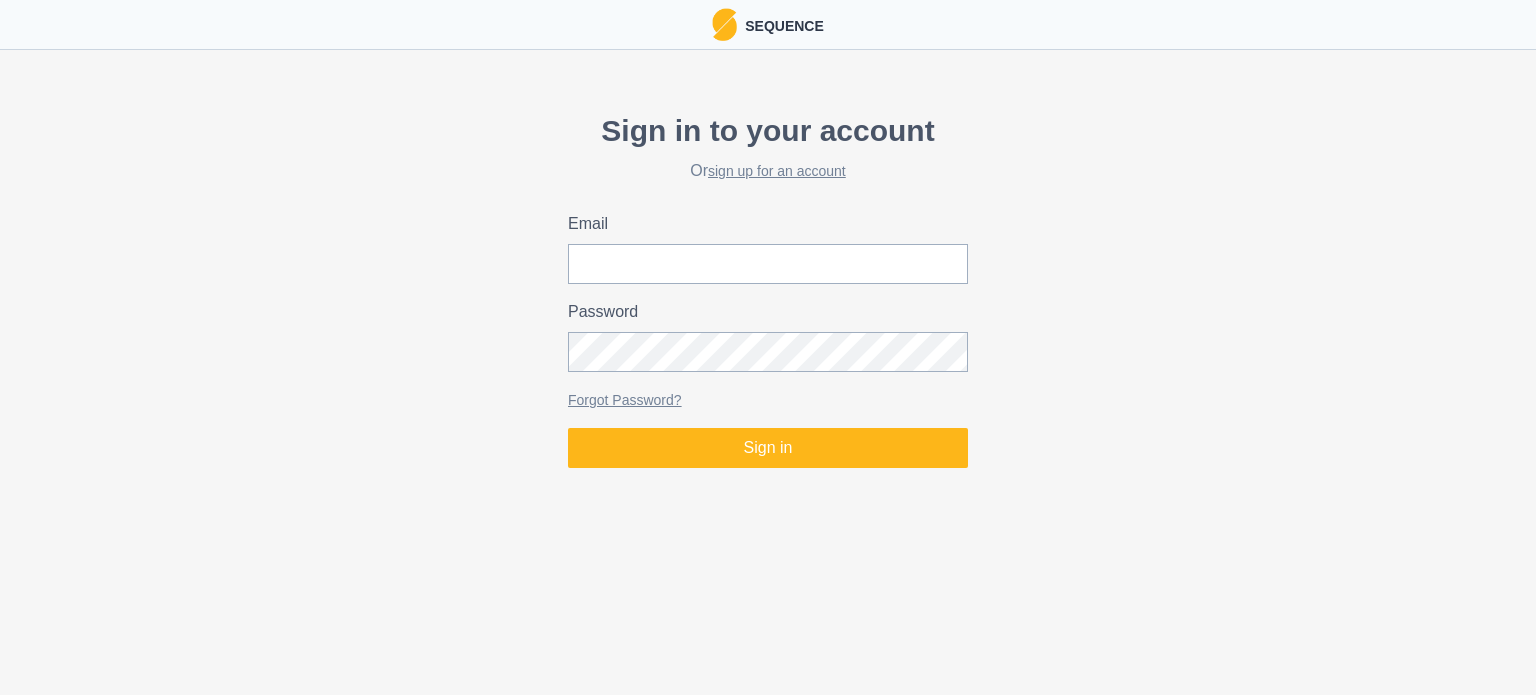 click on "Sign in to your account Or  sign up for an account Email Password Forgot Password? Sign in" at bounding box center (768, 288) 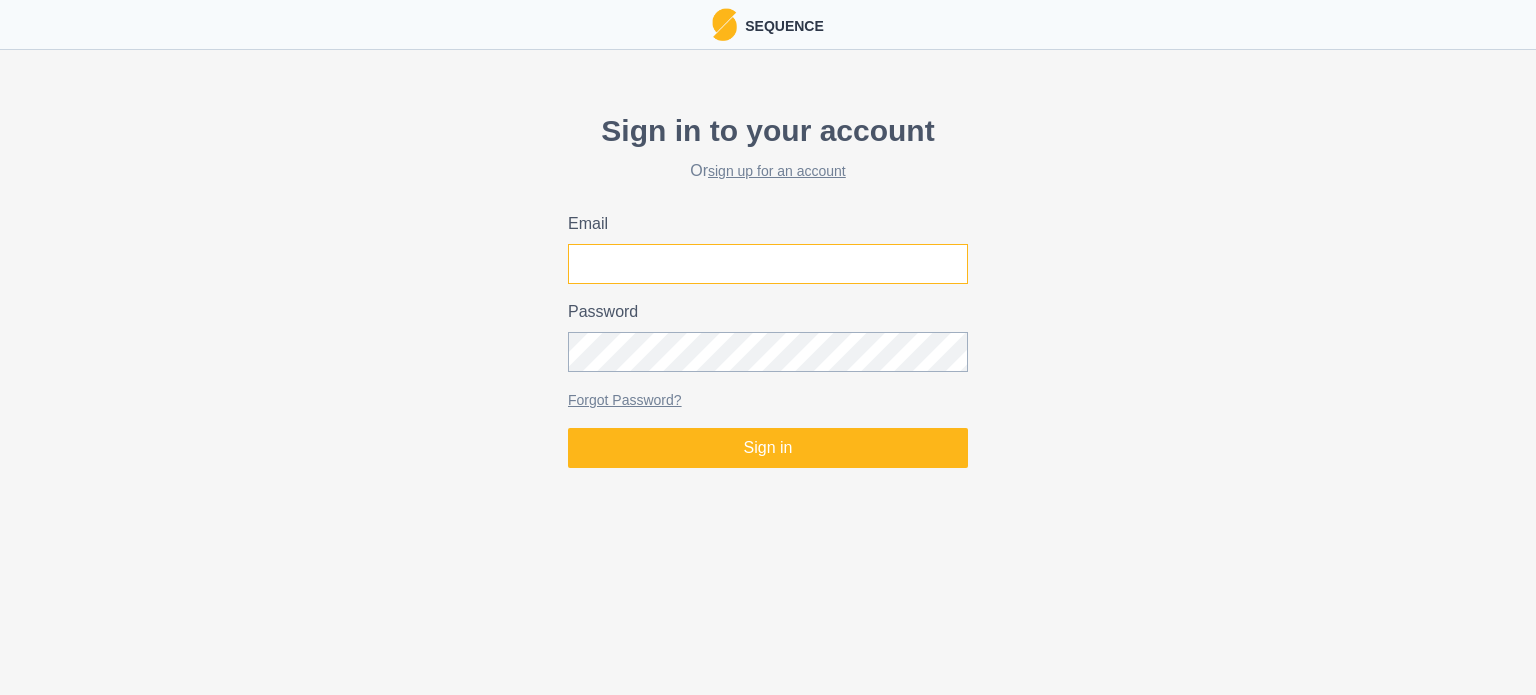 click on "Email" at bounding box center (768, 264) 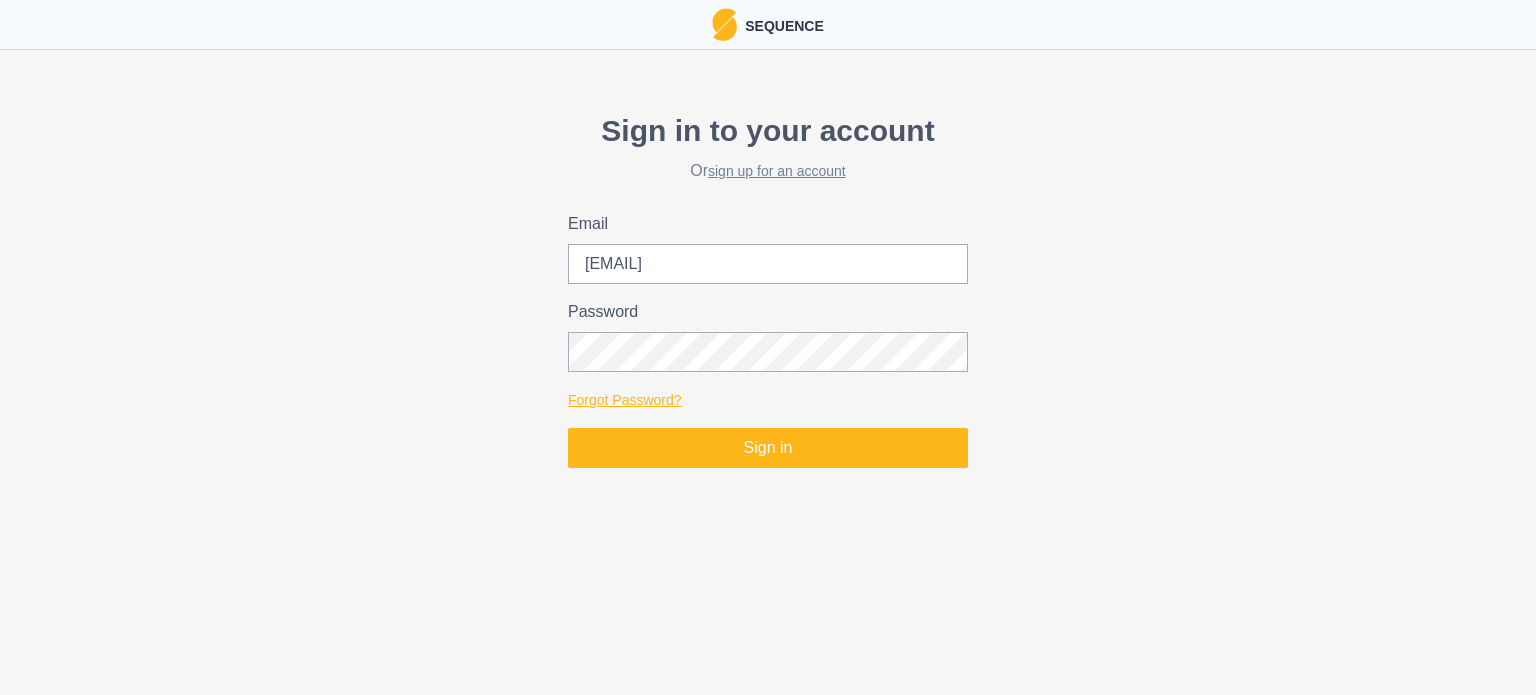 click on "Forgot Password?" at bounding box center [625, 400] 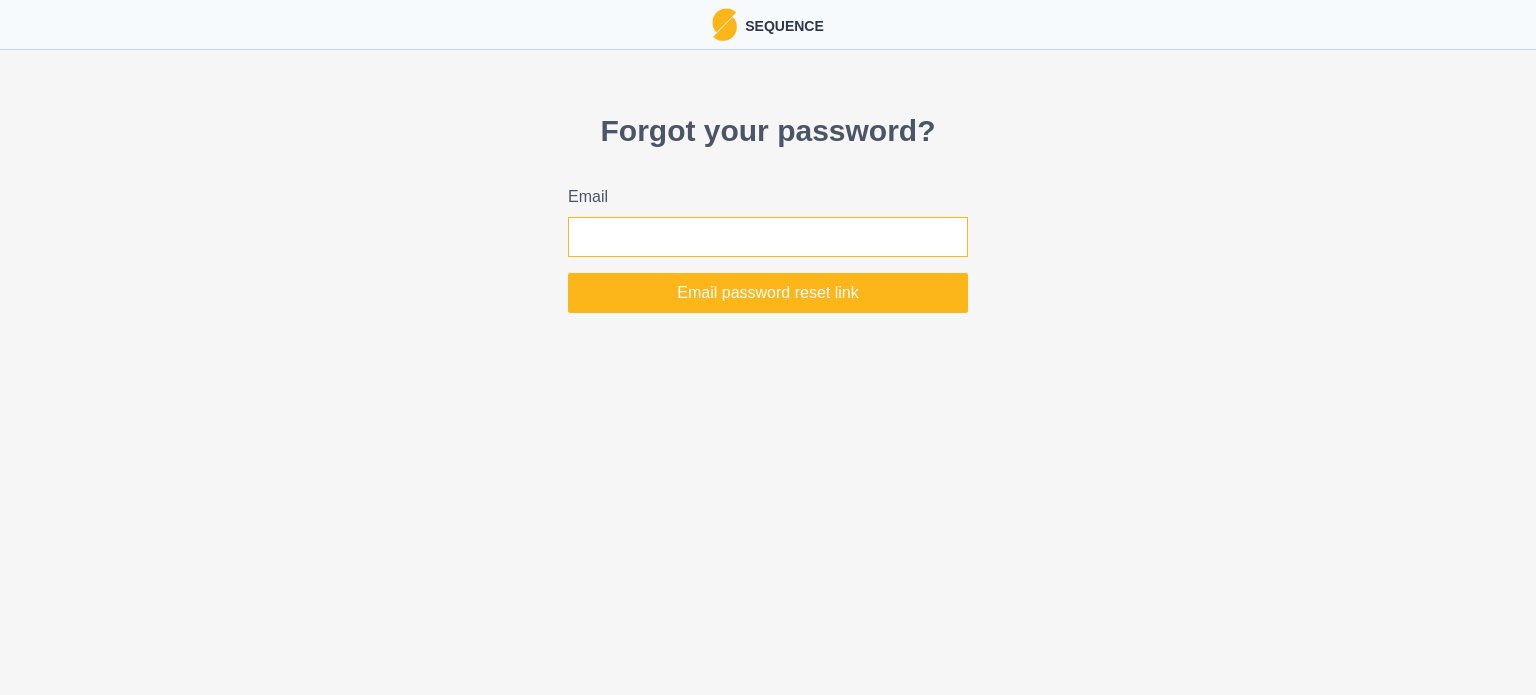 click on "Email" at bounding box center [768, 237] 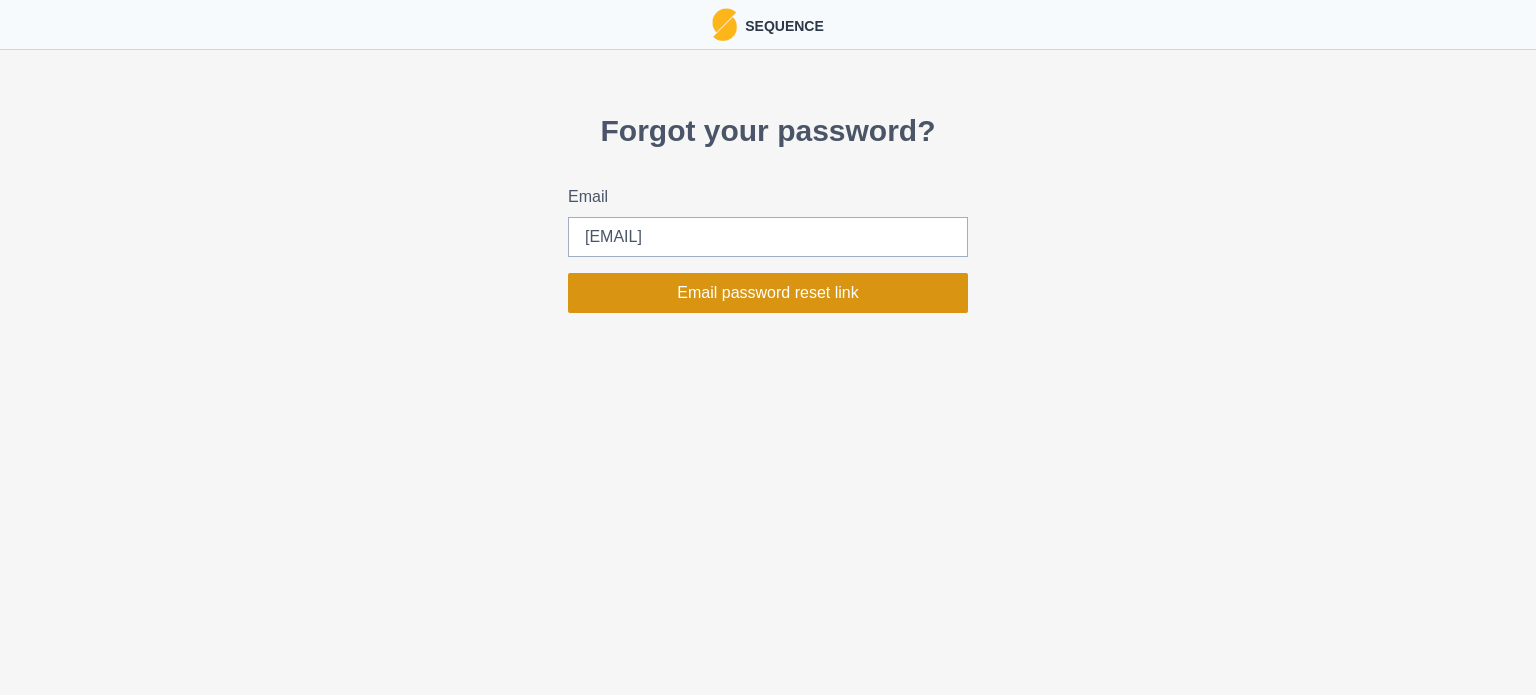 click on "Email password reset link" at bounding box center [768, 293] 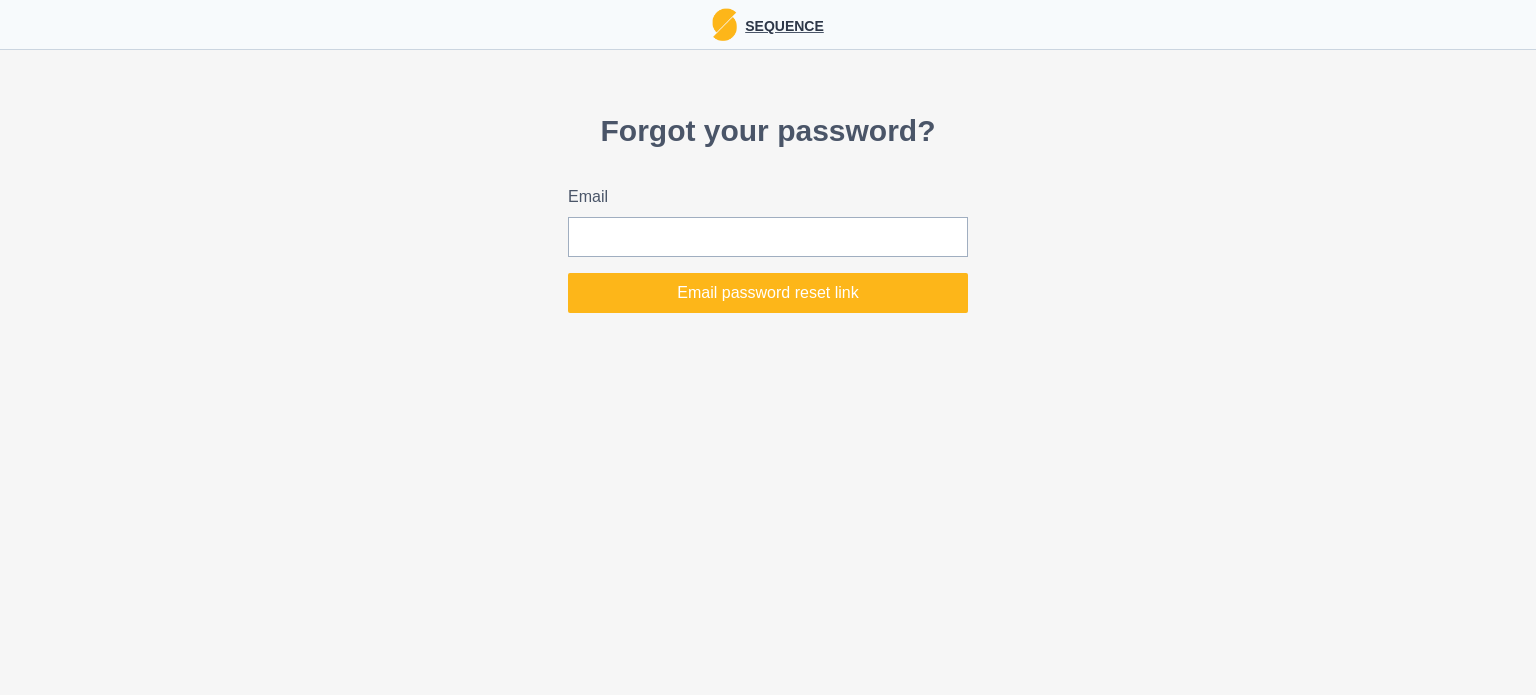 click on "Sequence" at bounding box center (780, 24) 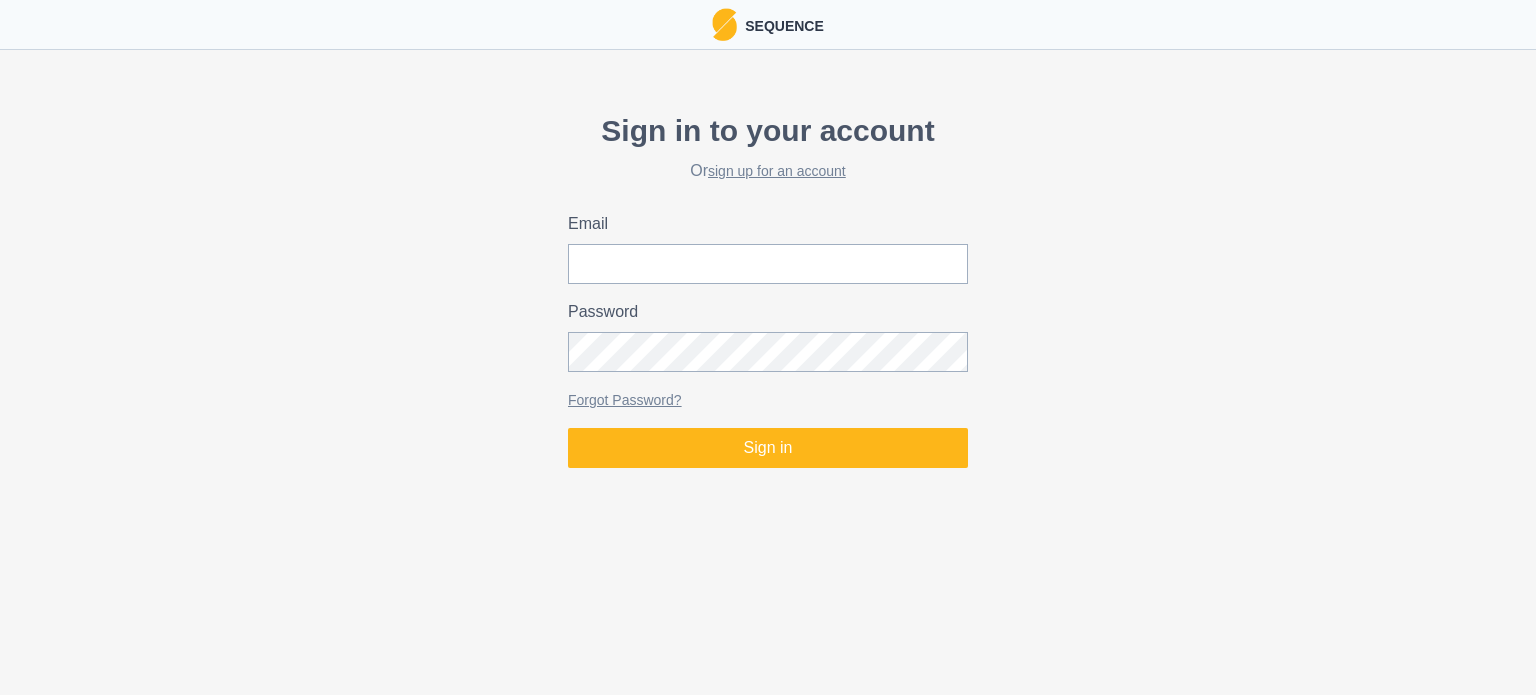 click on "Sign in to your account Or  sign up for an account Email Password Forgot Password? Sign in" at bounding box center [768, 288] 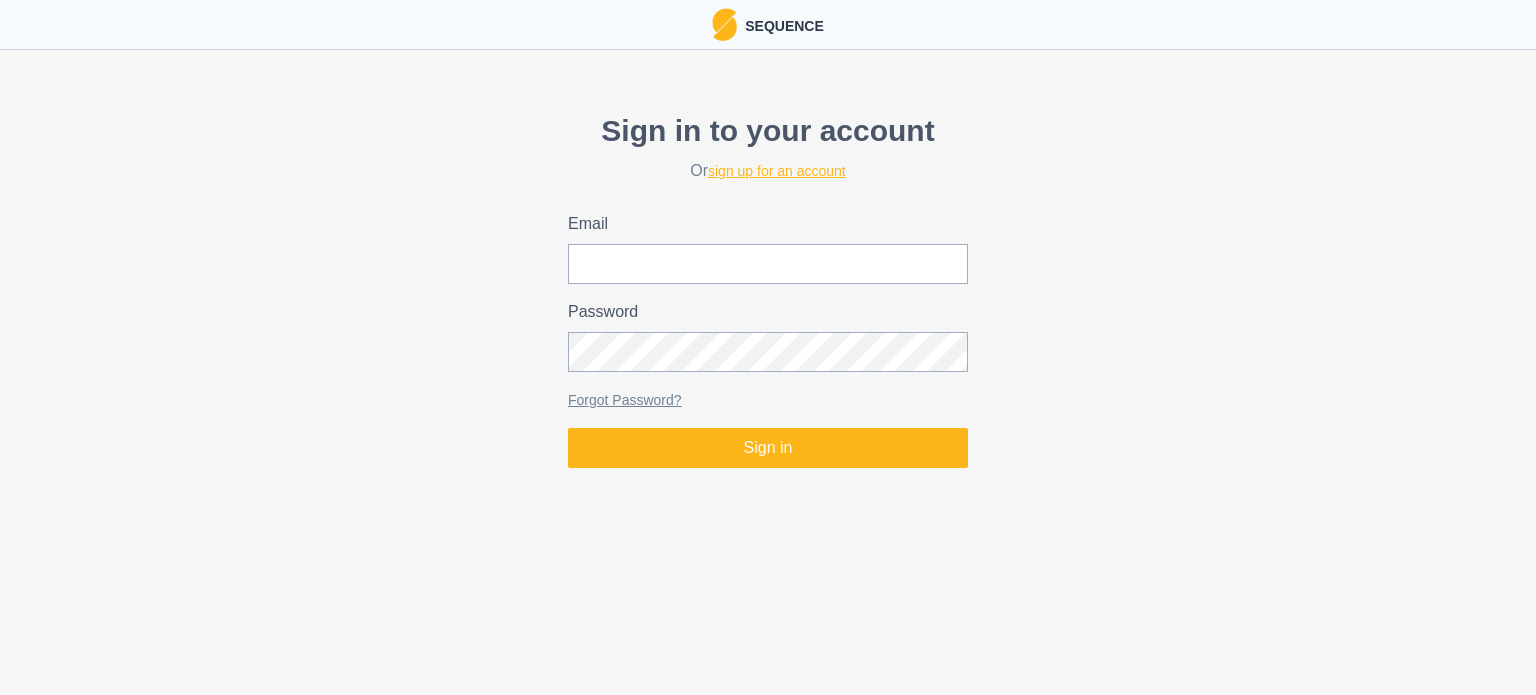 click on "sign up for an account" at bounding box center [777, 171] 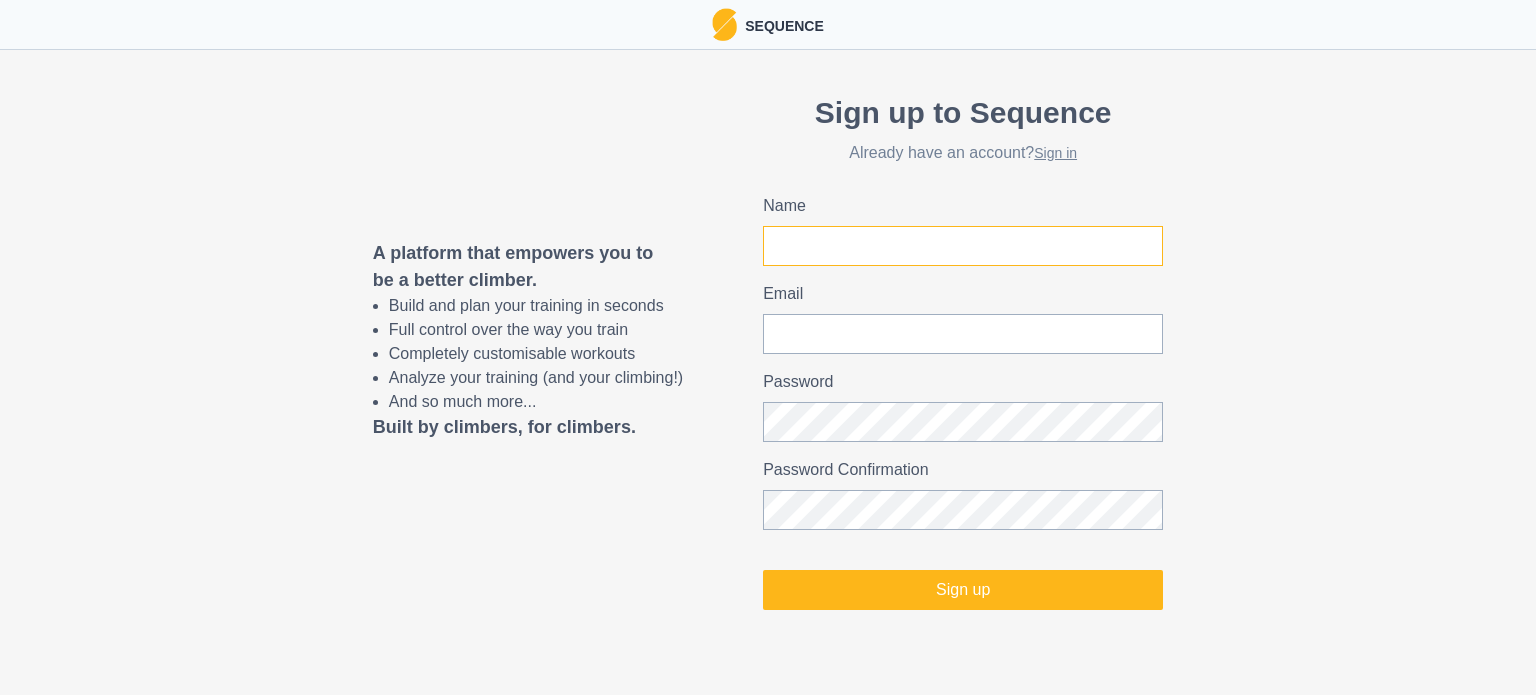 click on "Name" at bounding box center [963, 246] 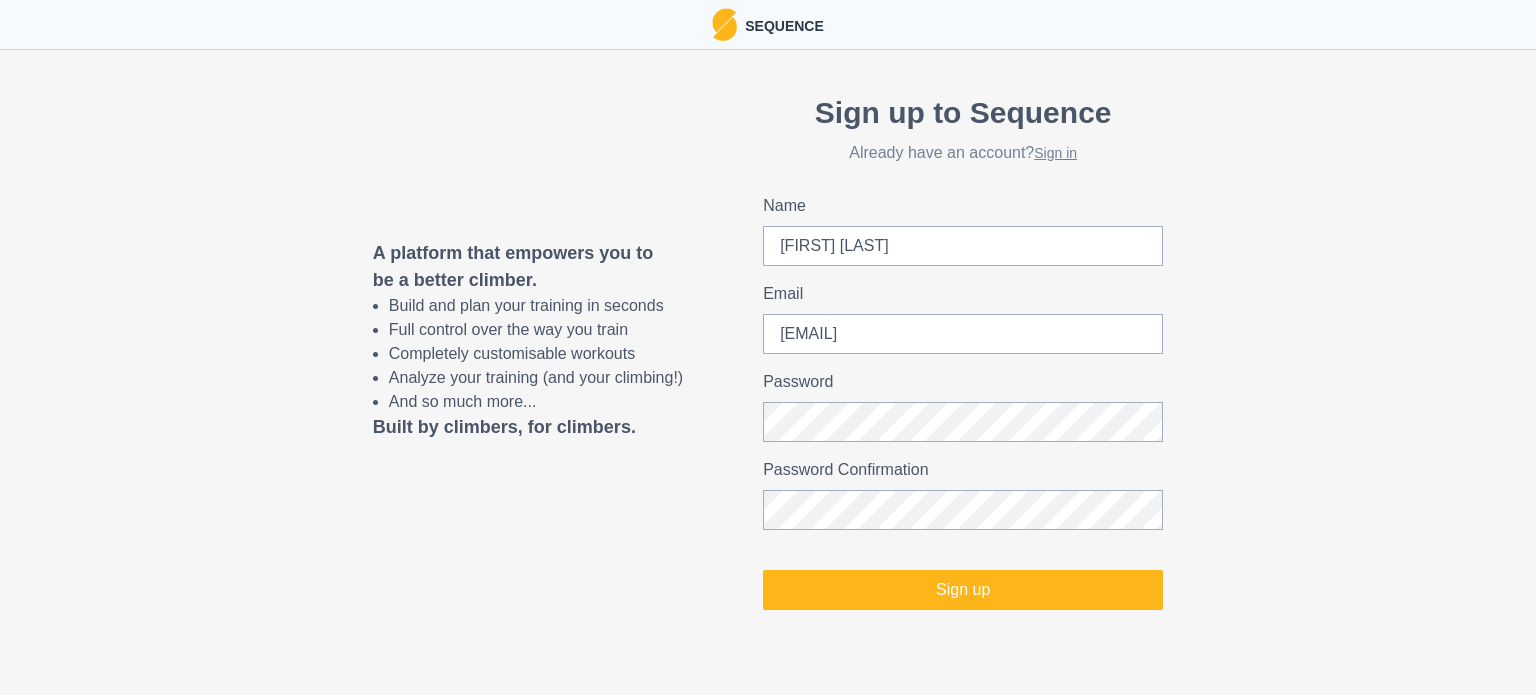 drag, startPoint x: 828, startPoint y: 459, endPoint x: 854, endPoint y: 443, distance: 30.528675 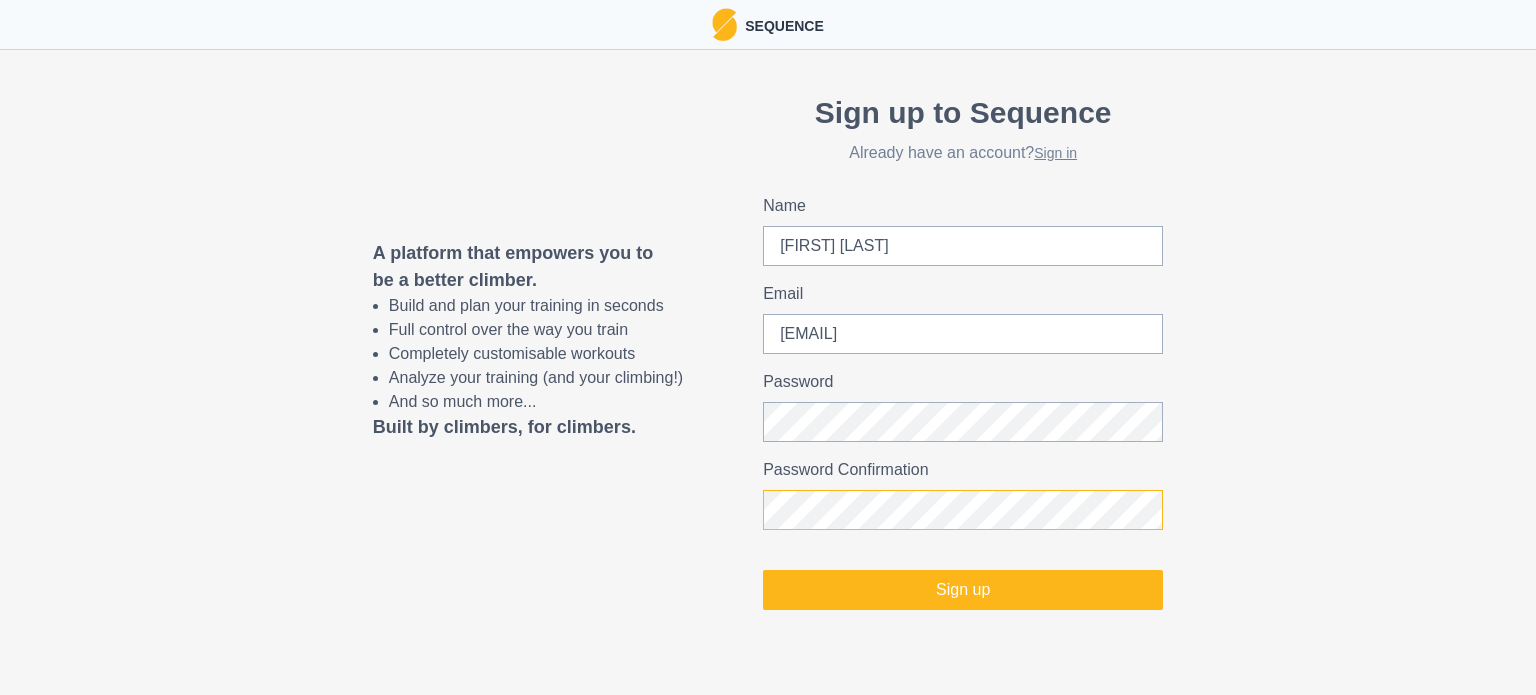 click on "Sign up" at bounding box center (963, 590) 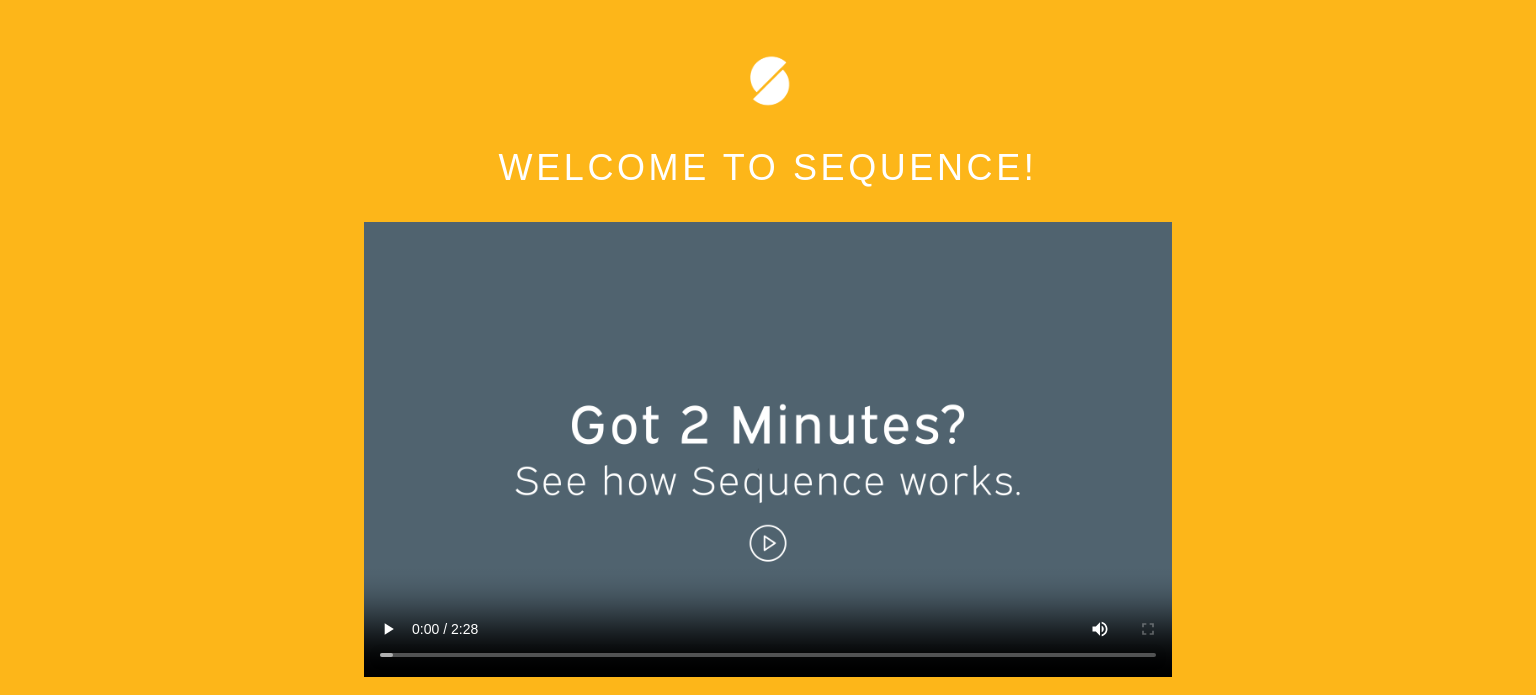 click at bounding box center (768, 449) 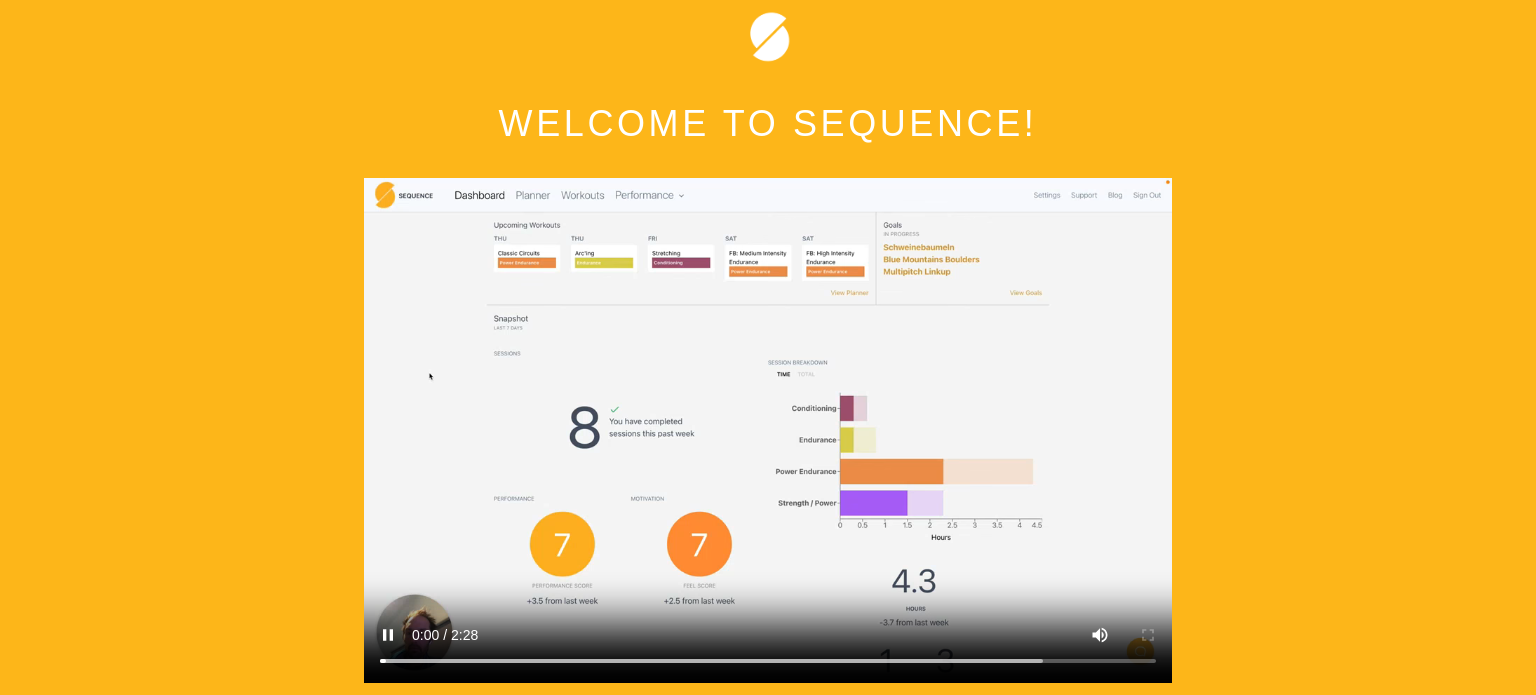 scroll, scrollTop: 100, scrollLeft: 0, axis: vertical 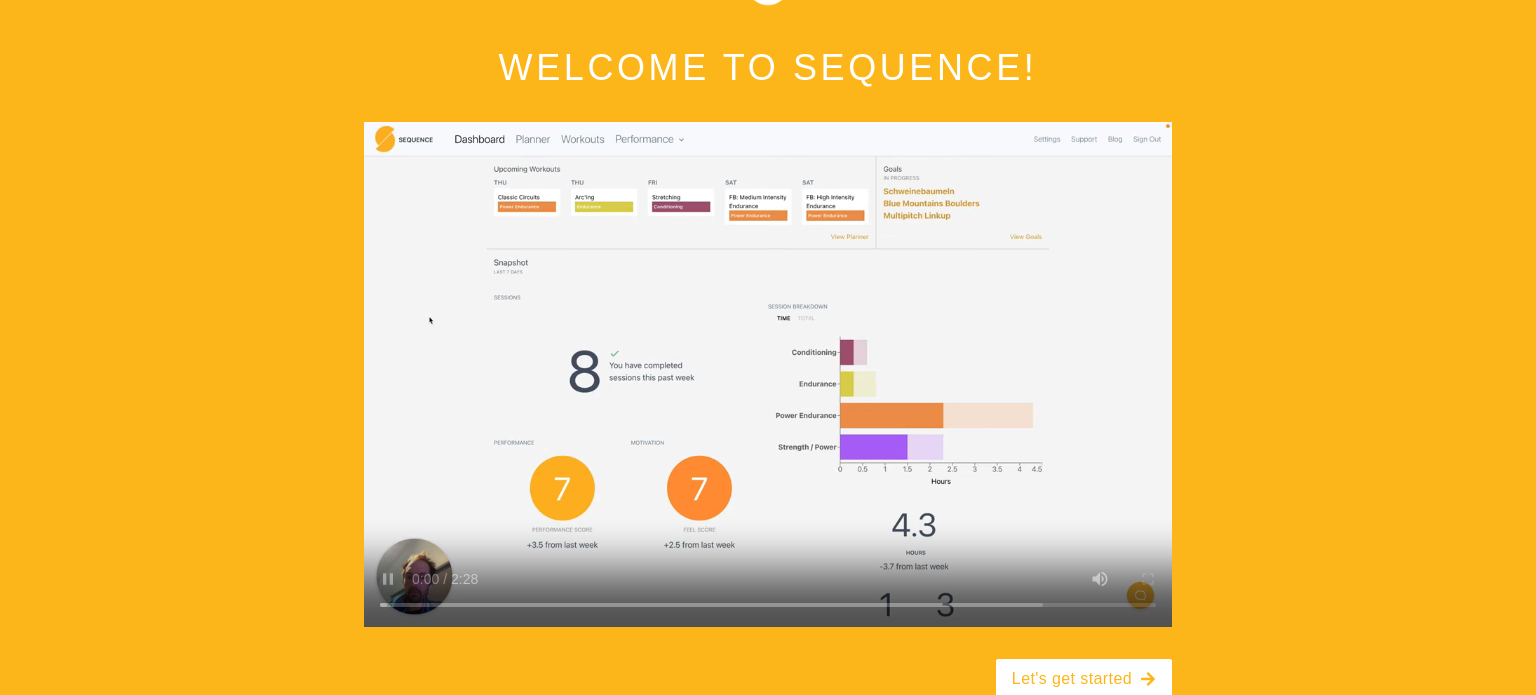 type 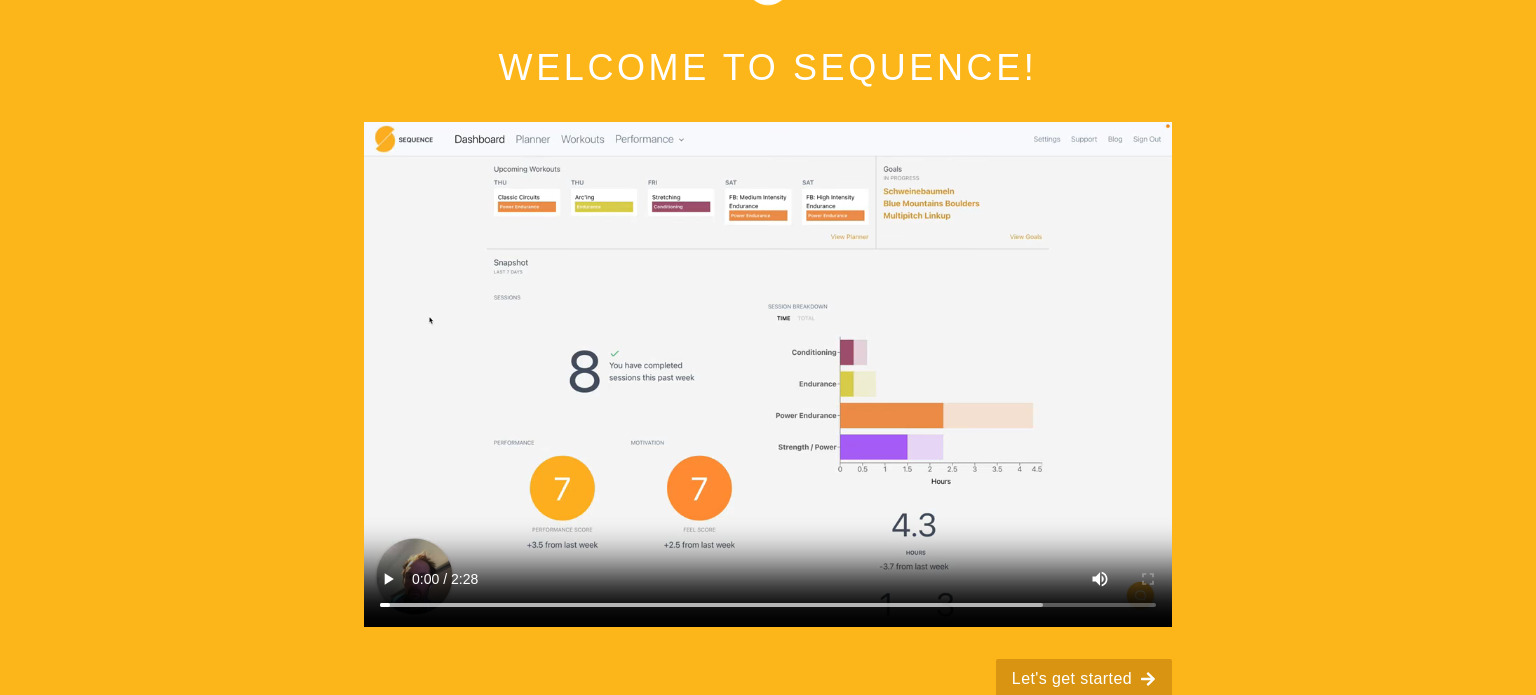 click on "Let's get started" at bounding box center (1084, 679) 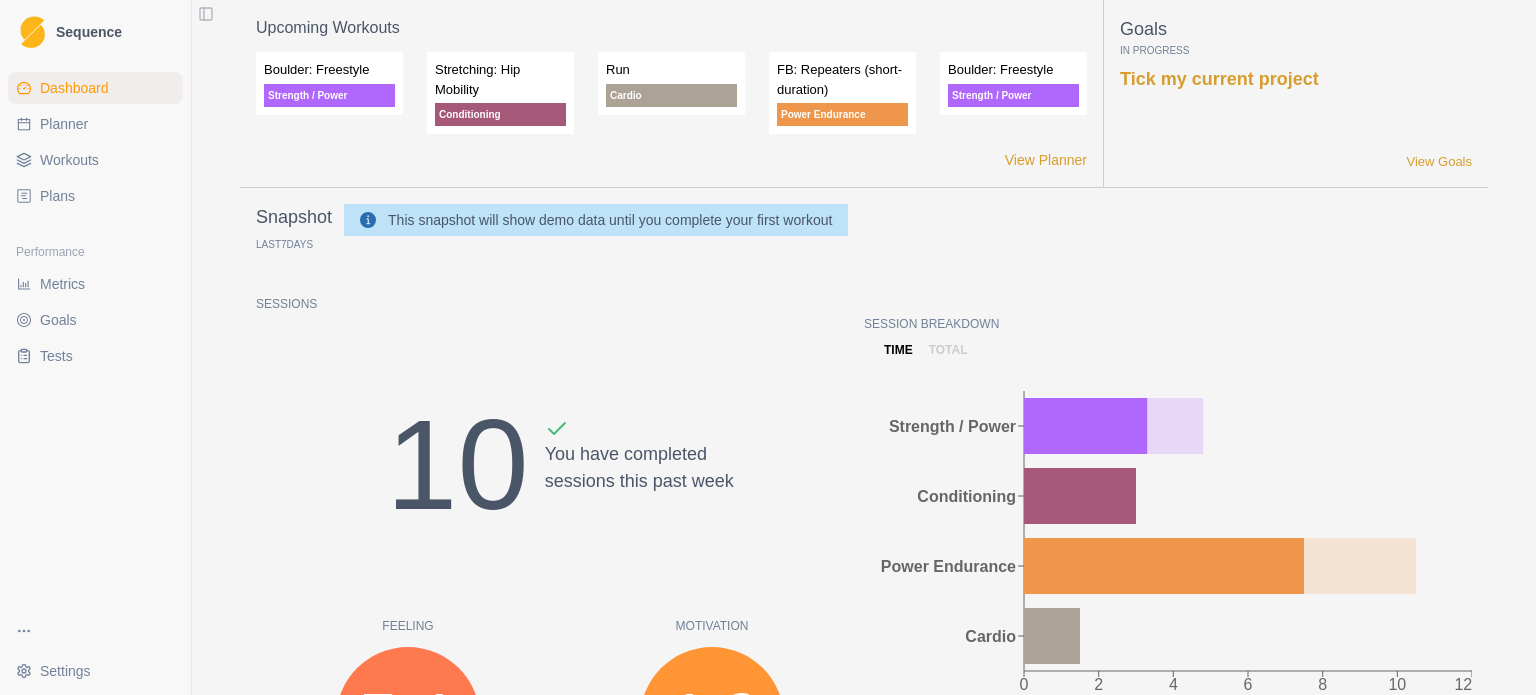 click on "Planner" at bounding box center [64, 124] 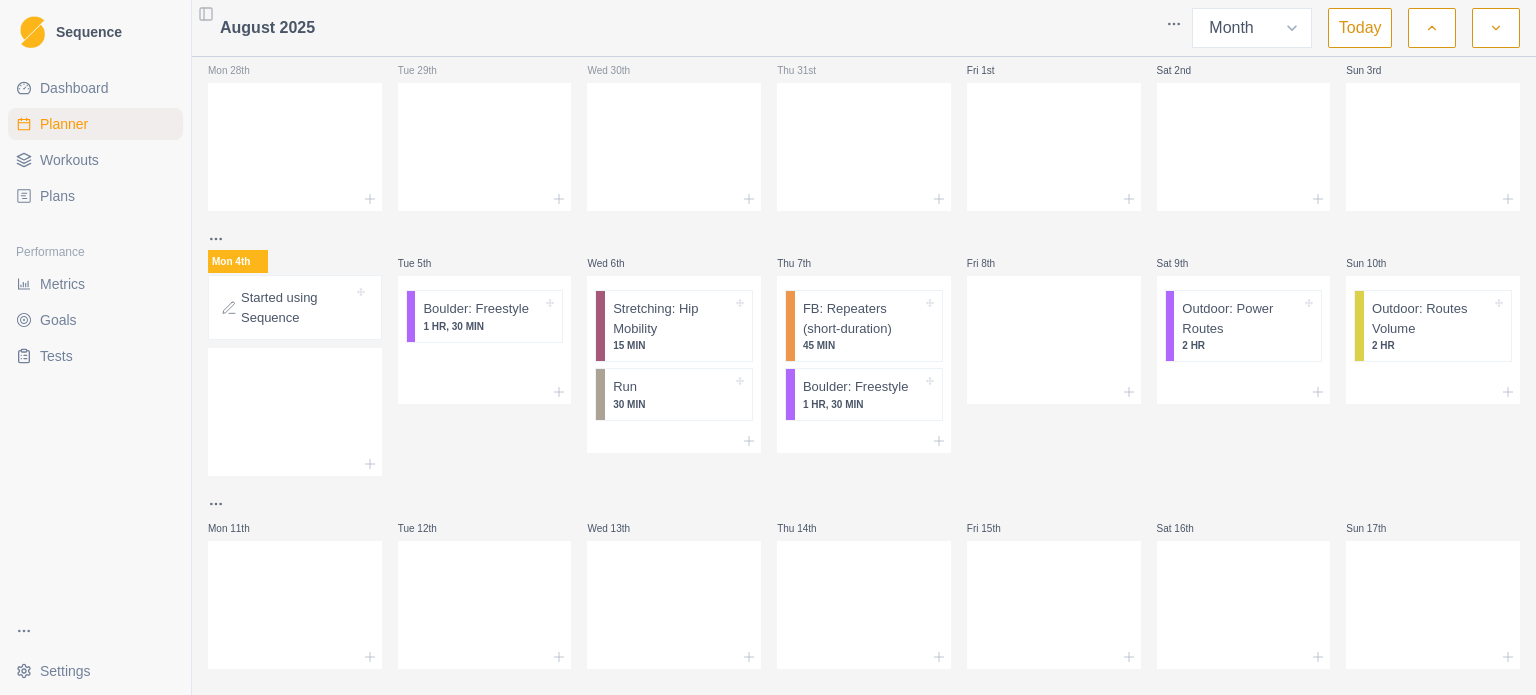 scroll, scrollTop: 0, scrollLeft: 0, axis: both 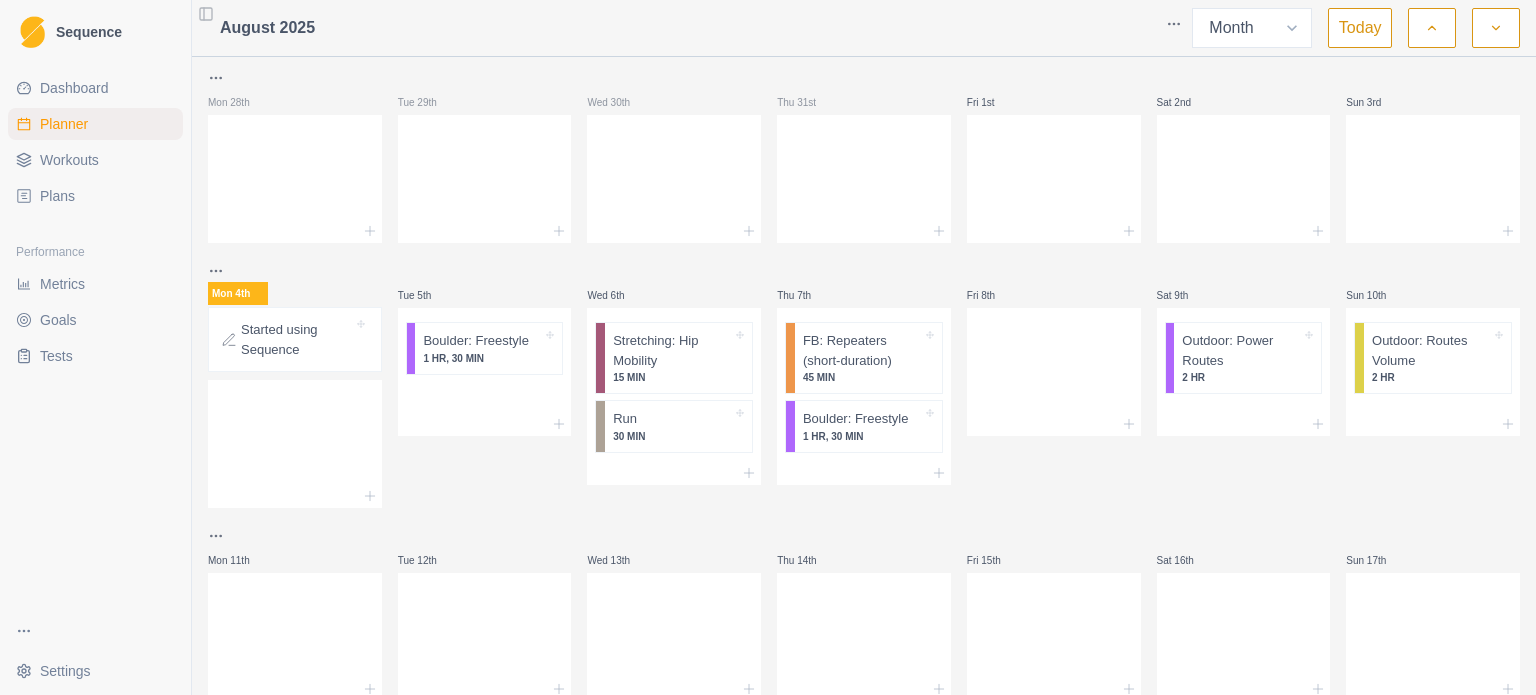 click on "Workouts" at bounding box center [95, 160] 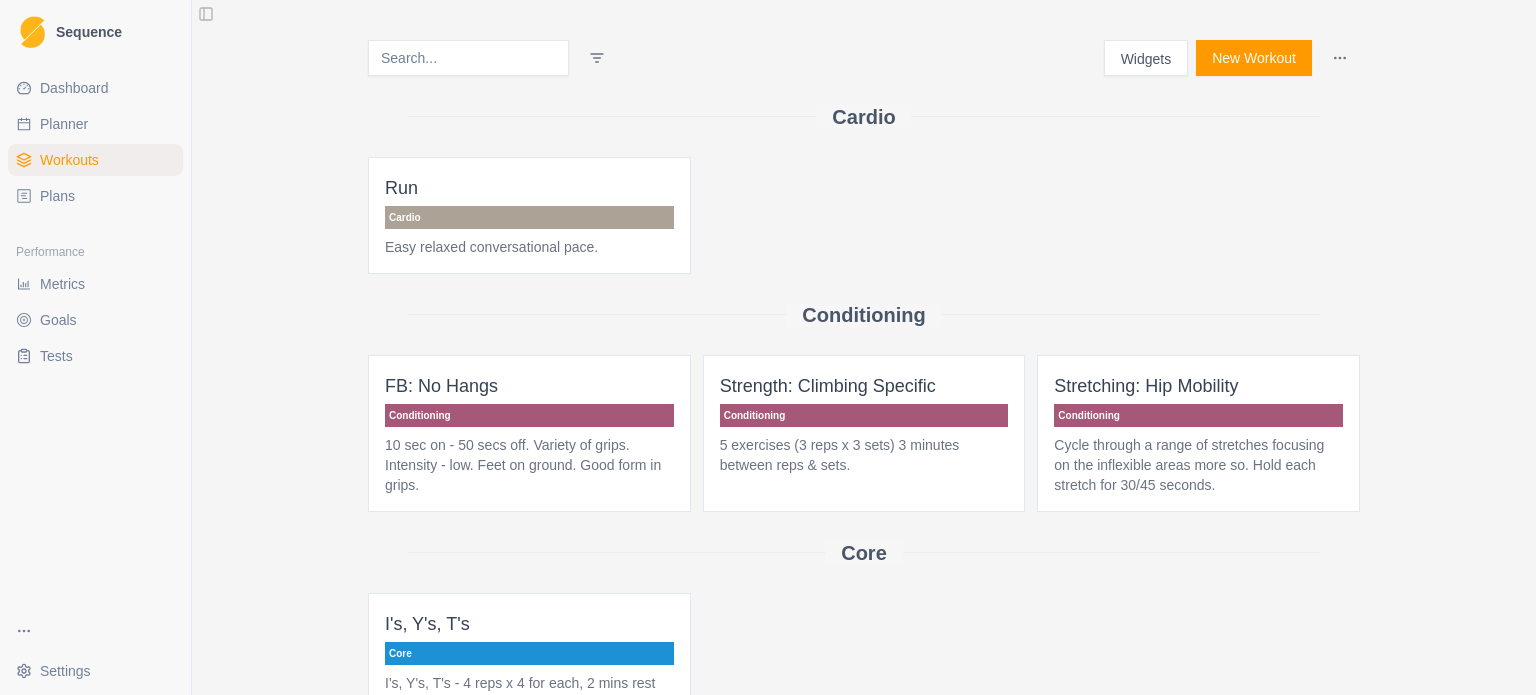 click on "Plans" at bounding box center (57, 196) 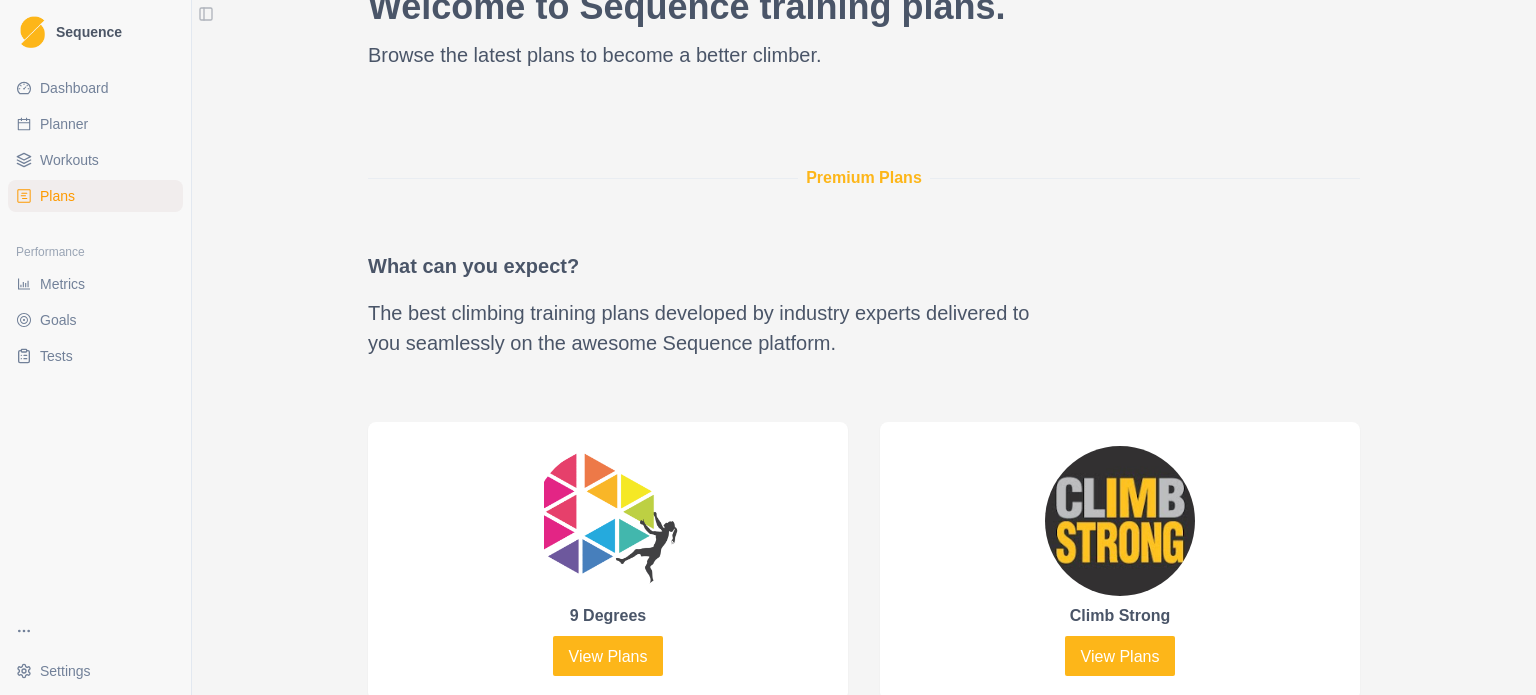 scroll, scrollTop: 700, scrollLeft: 0, axis: vertical 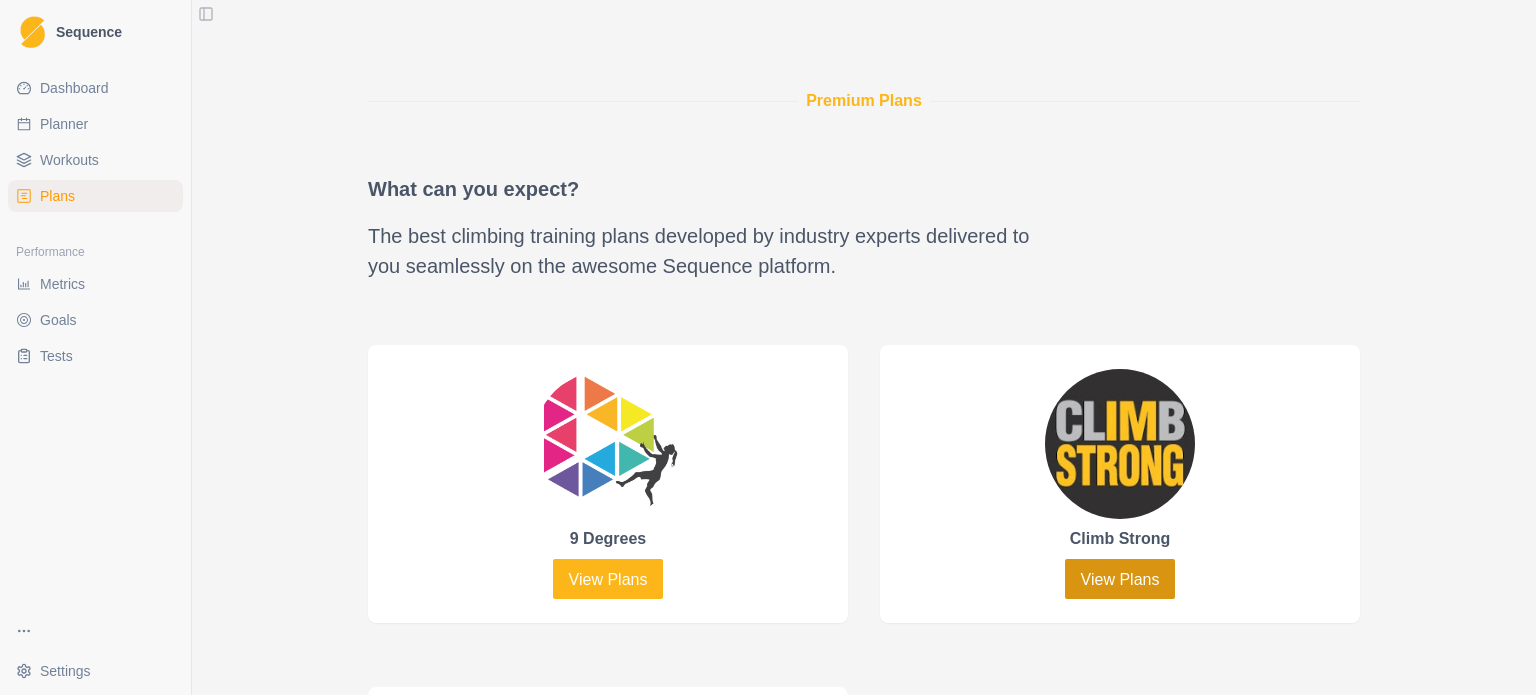 click on "View Plans" at bounding box center (1120, 579) 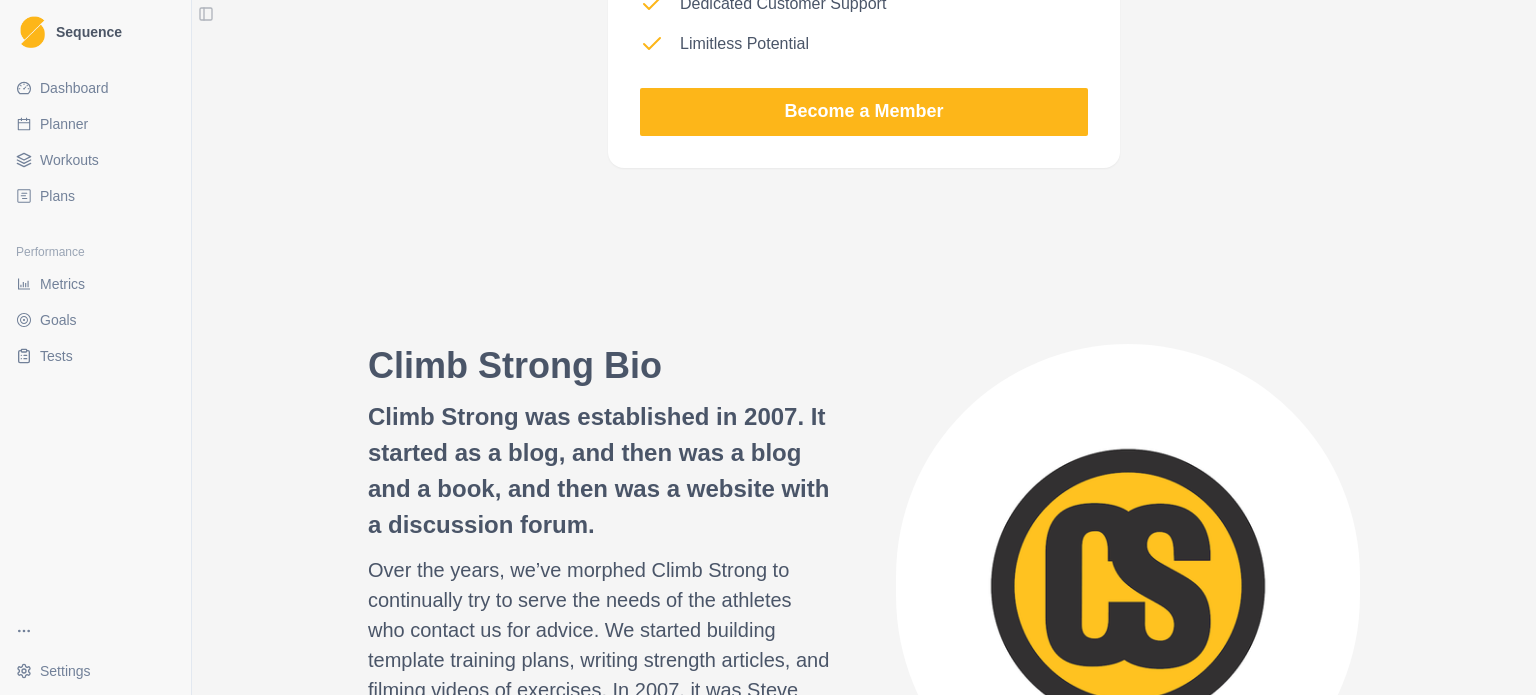 scroll, scrollTop: 1840, scrollLeft: 0, axis: vertical 